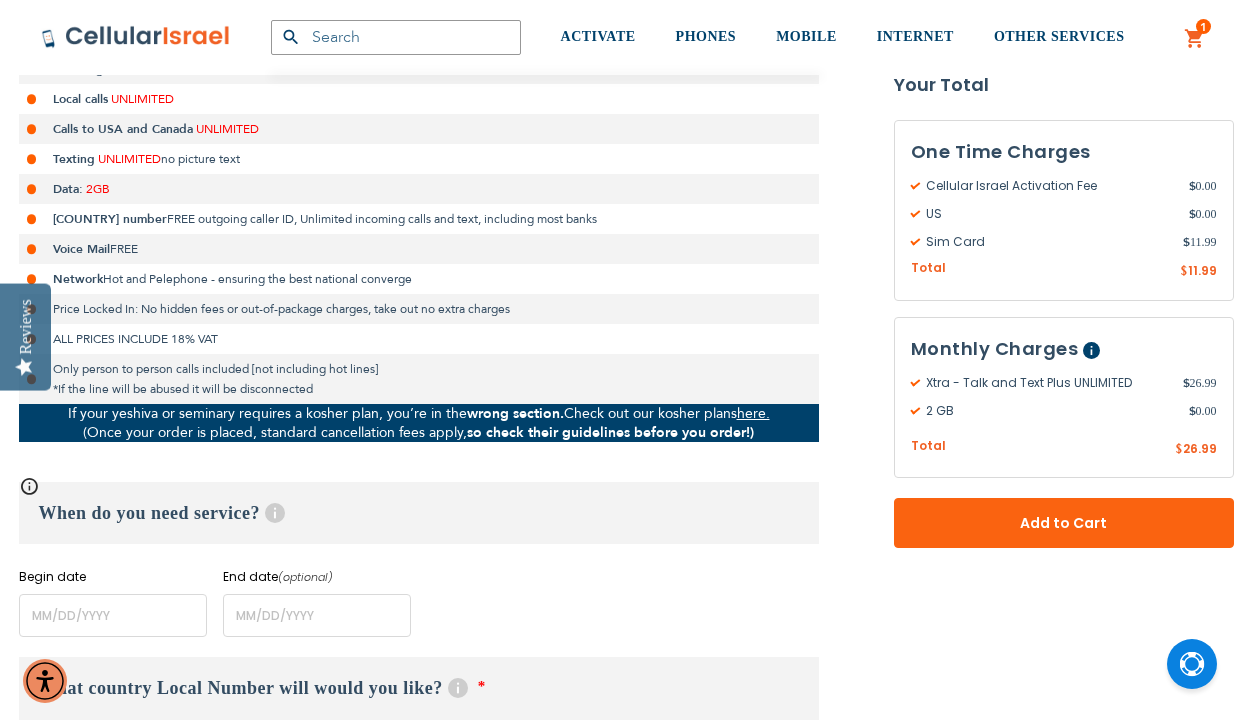scroll, scrollTop: 478, scrollLeft: 0, axis: vertical 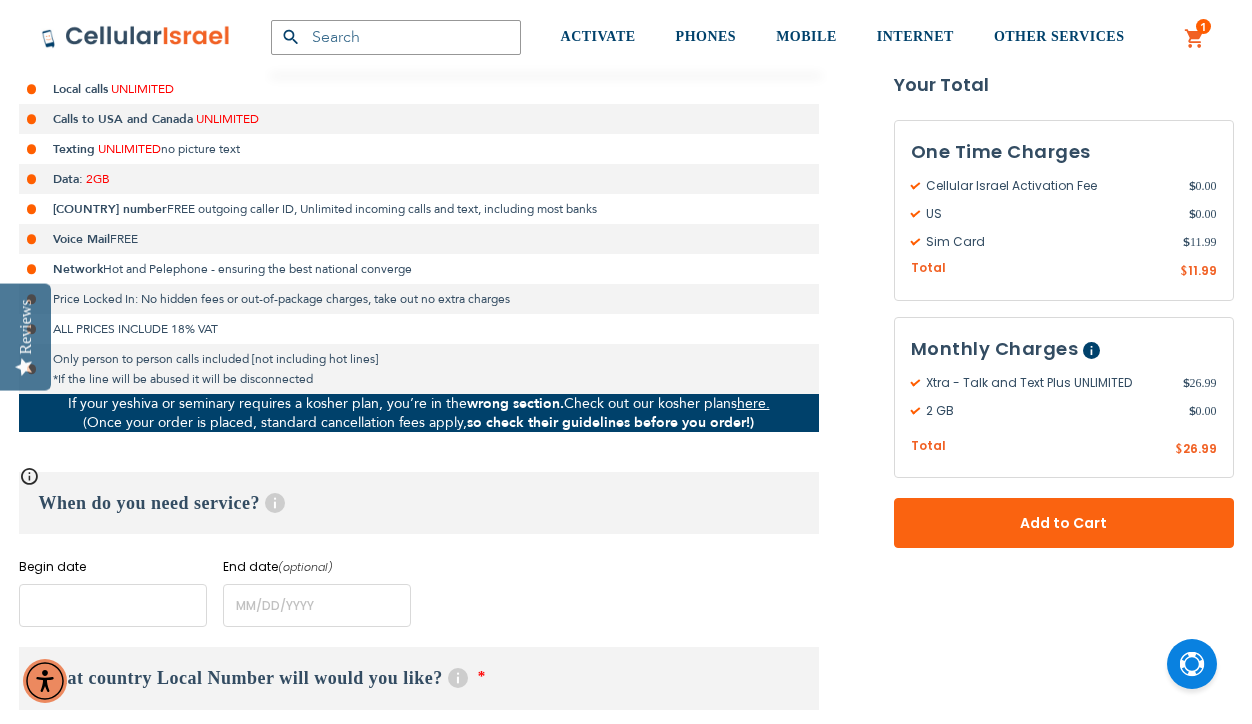 click at bounding box center [113, 605] 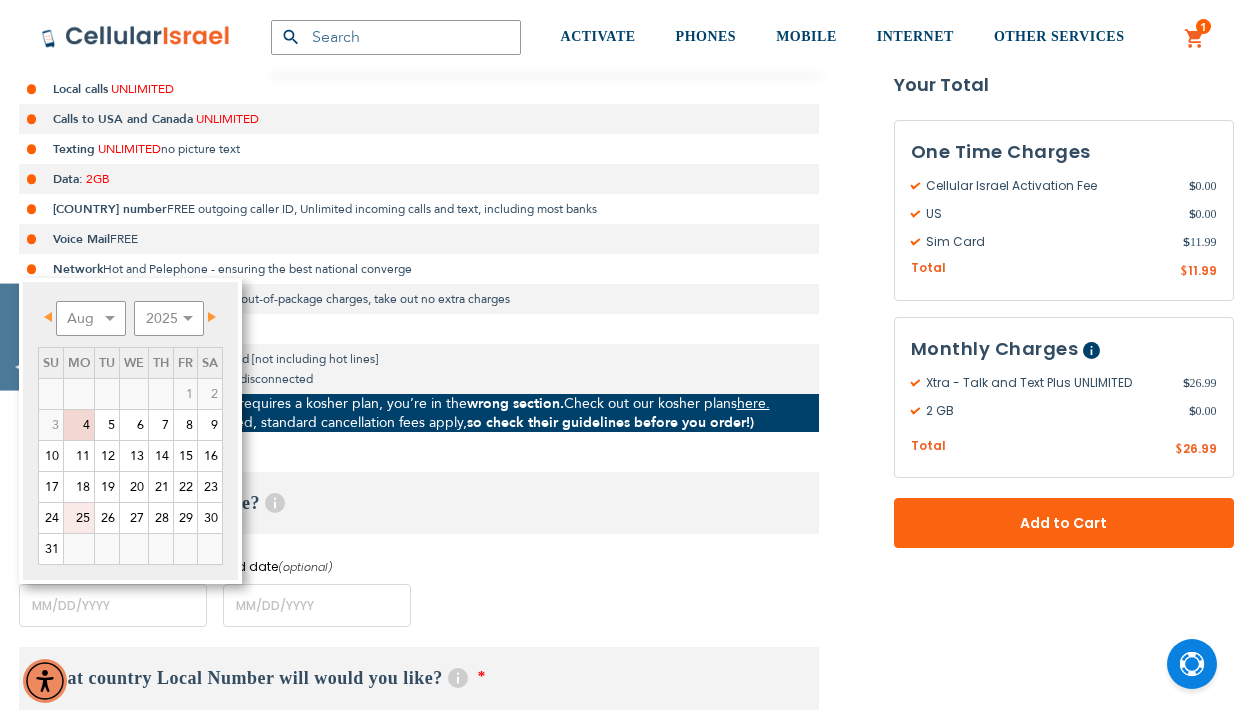 click on "25" at bounding box center (79, 518) 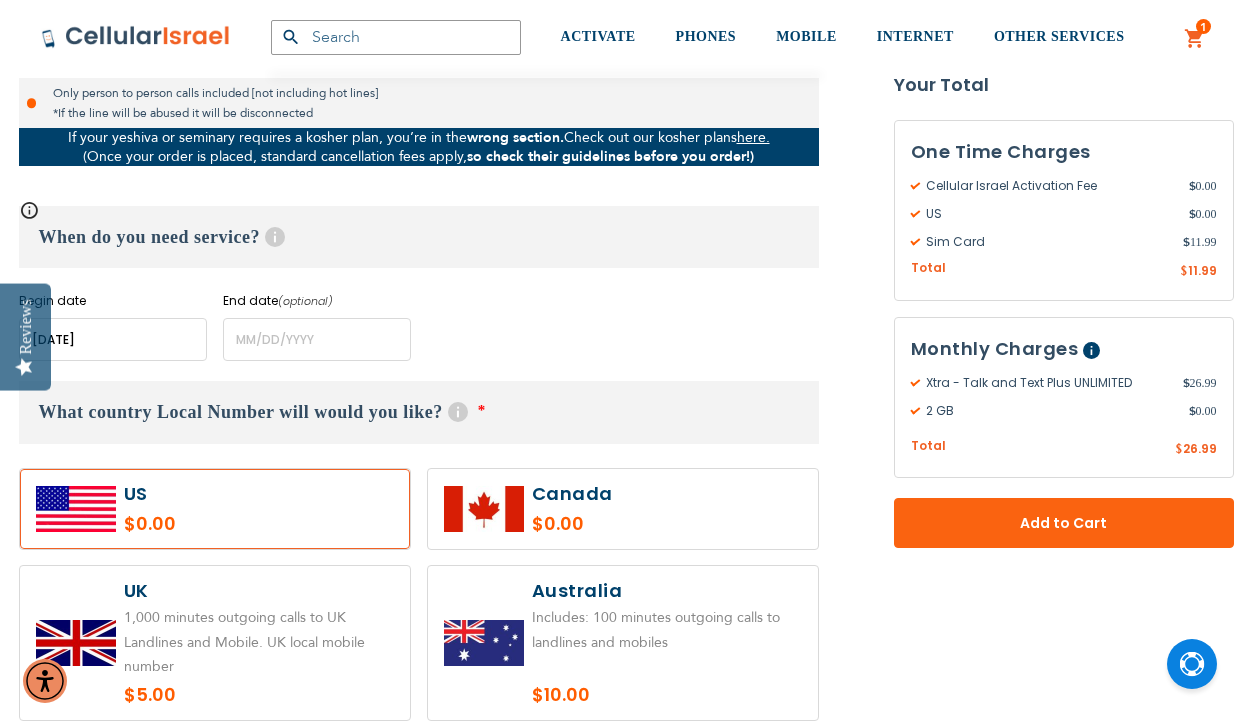 scroll, scrollTop: 745, scrollLeft: 0, axis: vertical 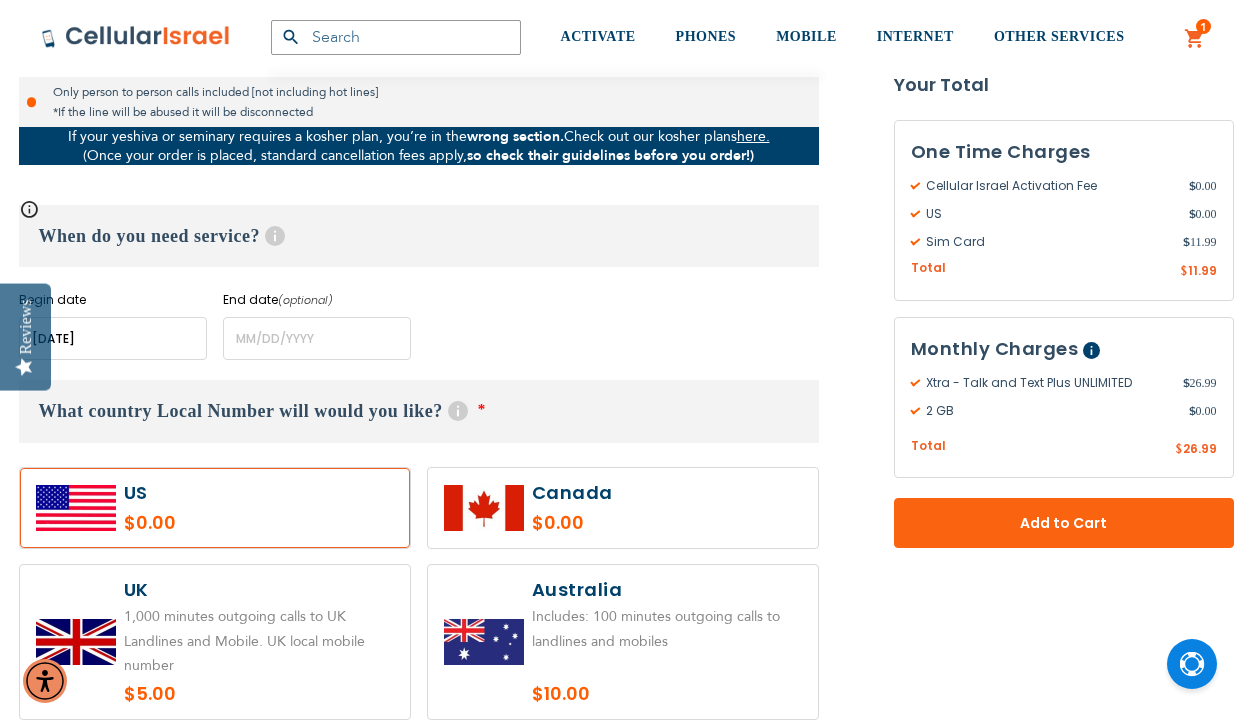 click at bounding box center (215, 508) 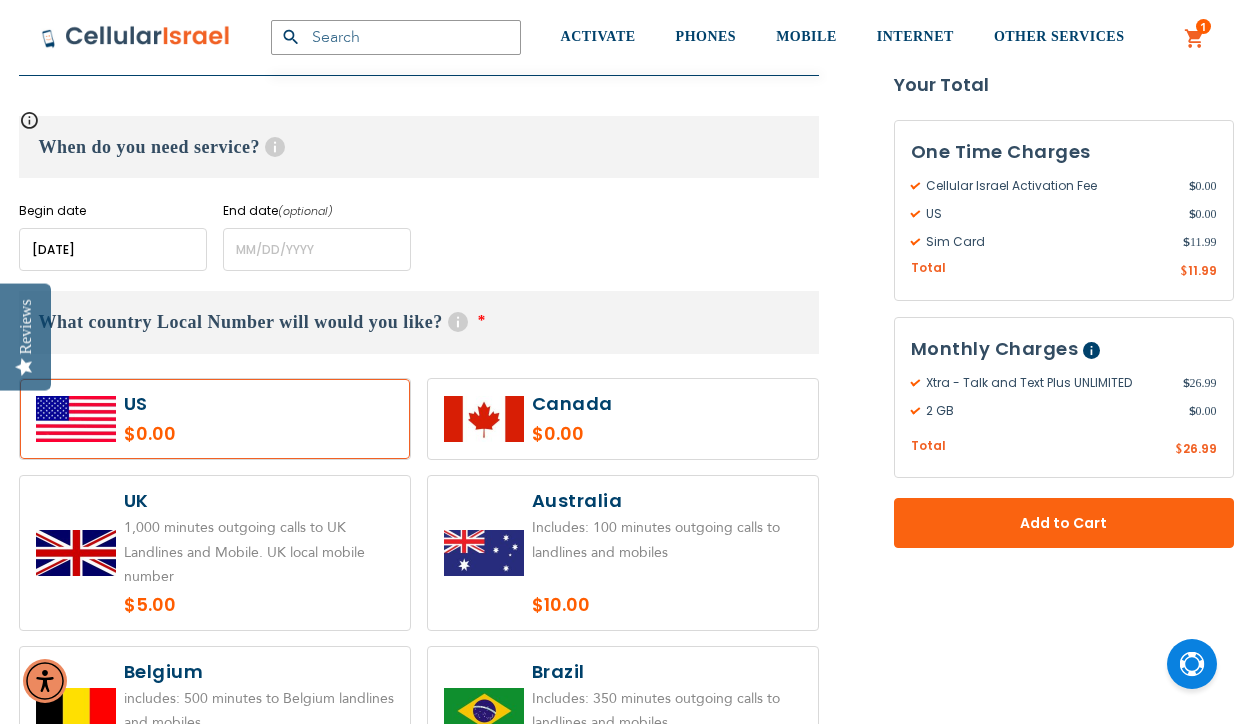 scroll, scrollTop: 844, scrollLeft: 0, axis: vertical 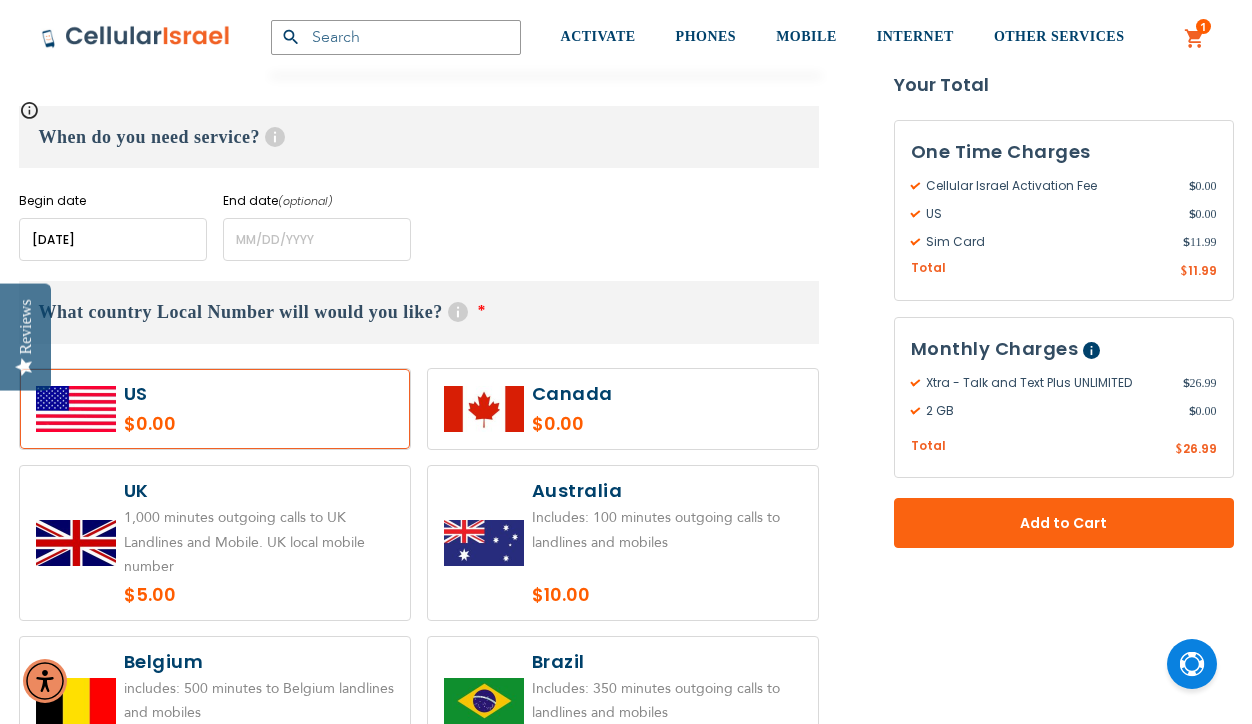 click at bounding box center (623, 409) 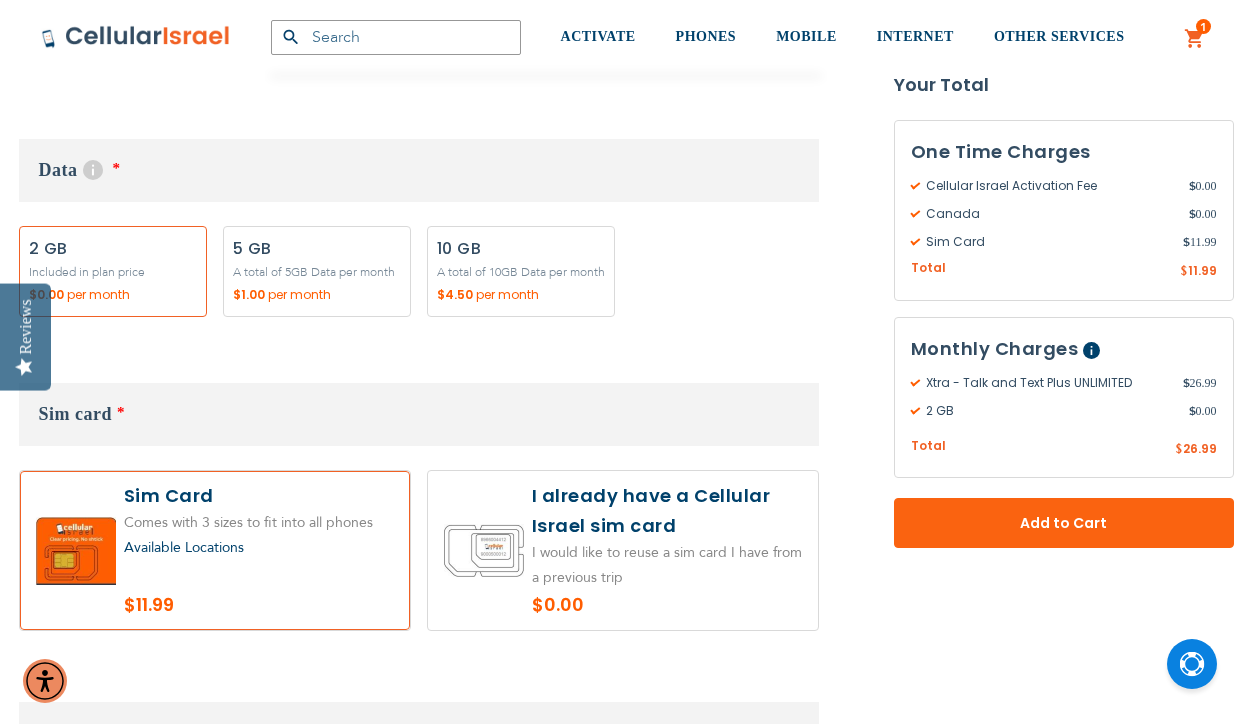scroll, scrollTop: 1863, scrollLeft: 0, axis: vertical 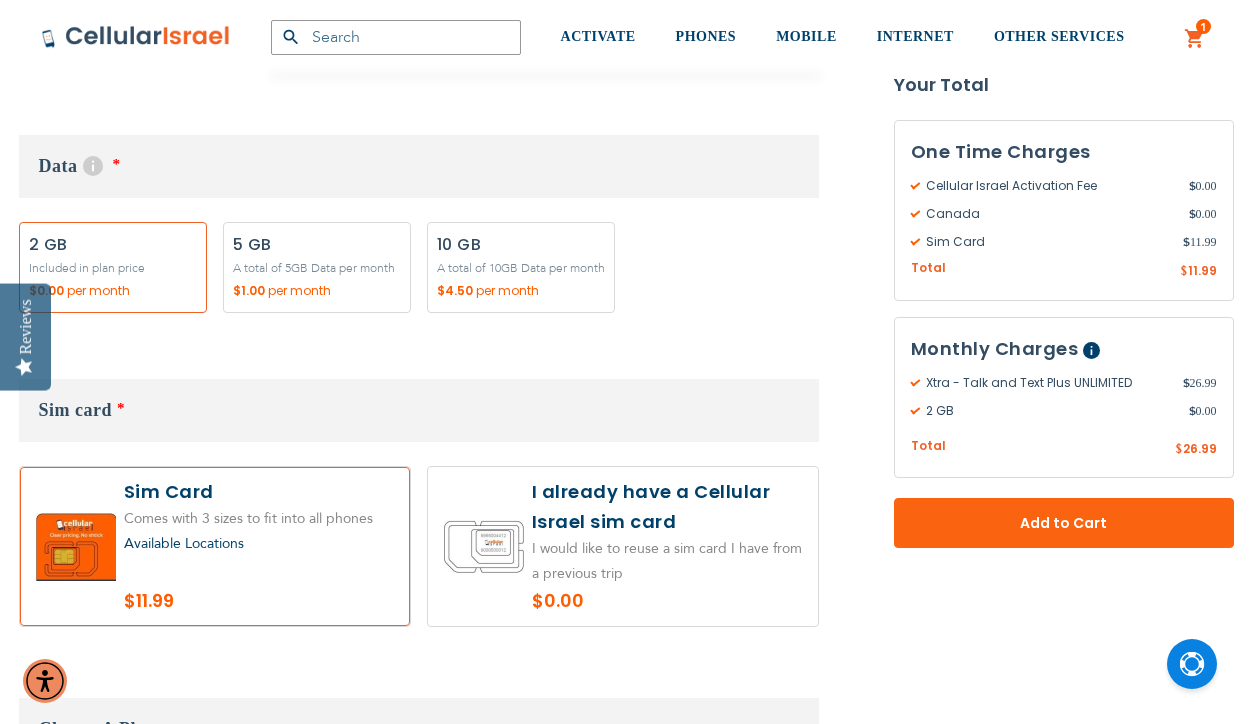 click on "Available Locations" at bounding box center (184, 543) 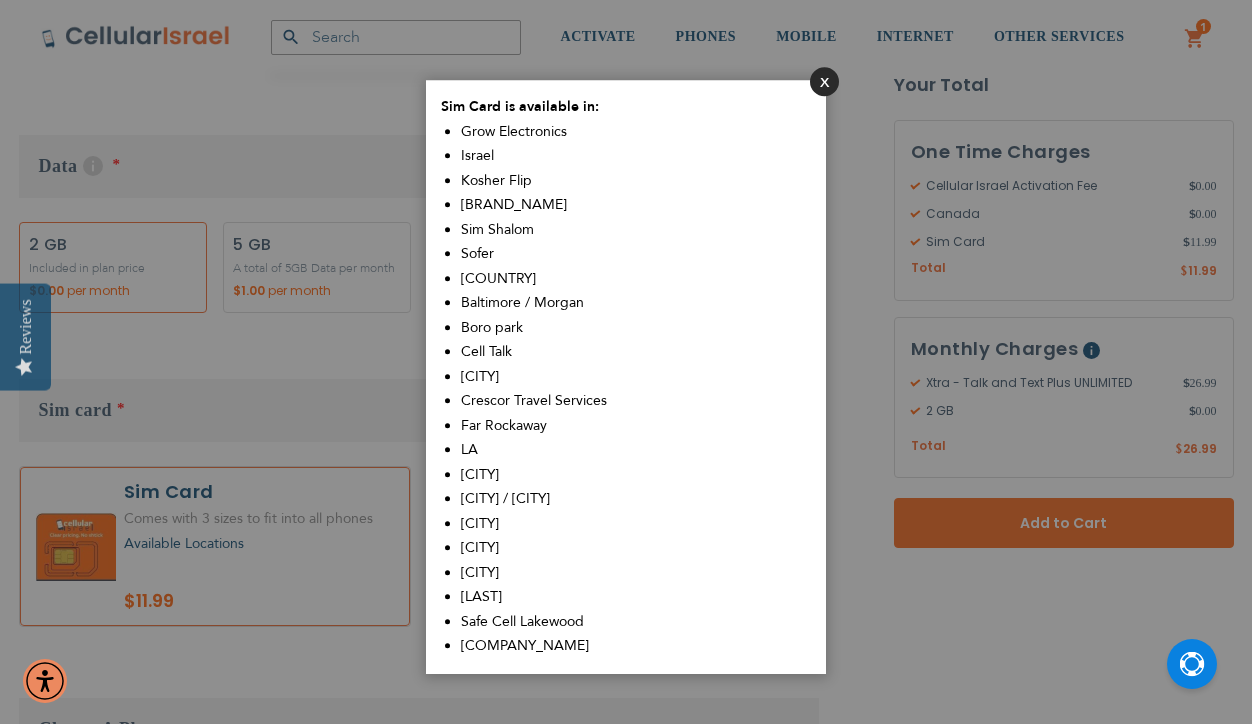 click on "Close" at bounding box center [824, 81] 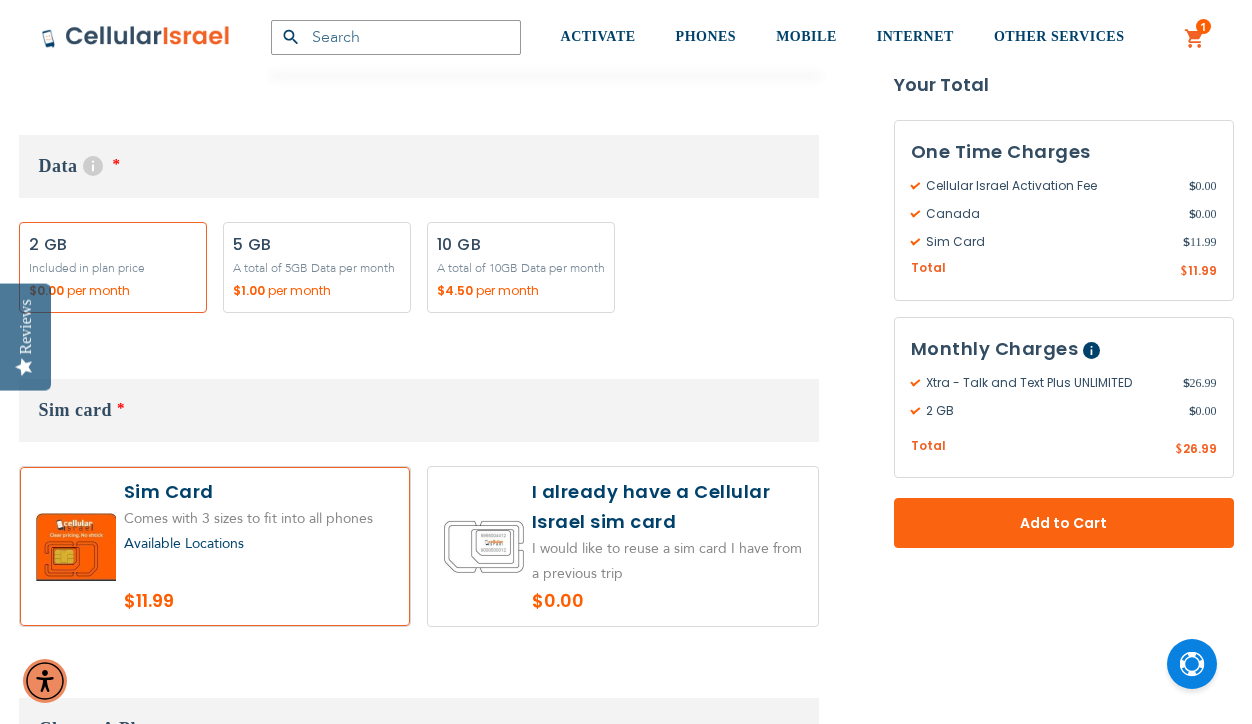 click at bounding box center [215, 546] 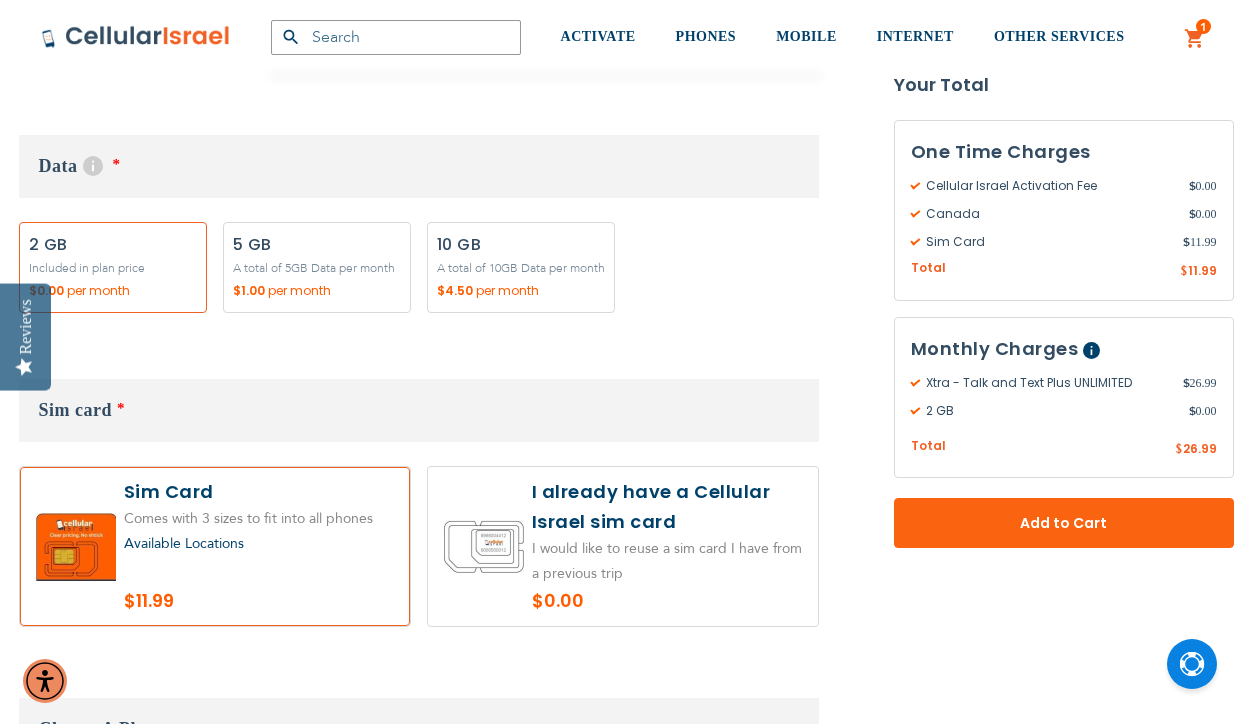 click at bounding box center [215, 546] 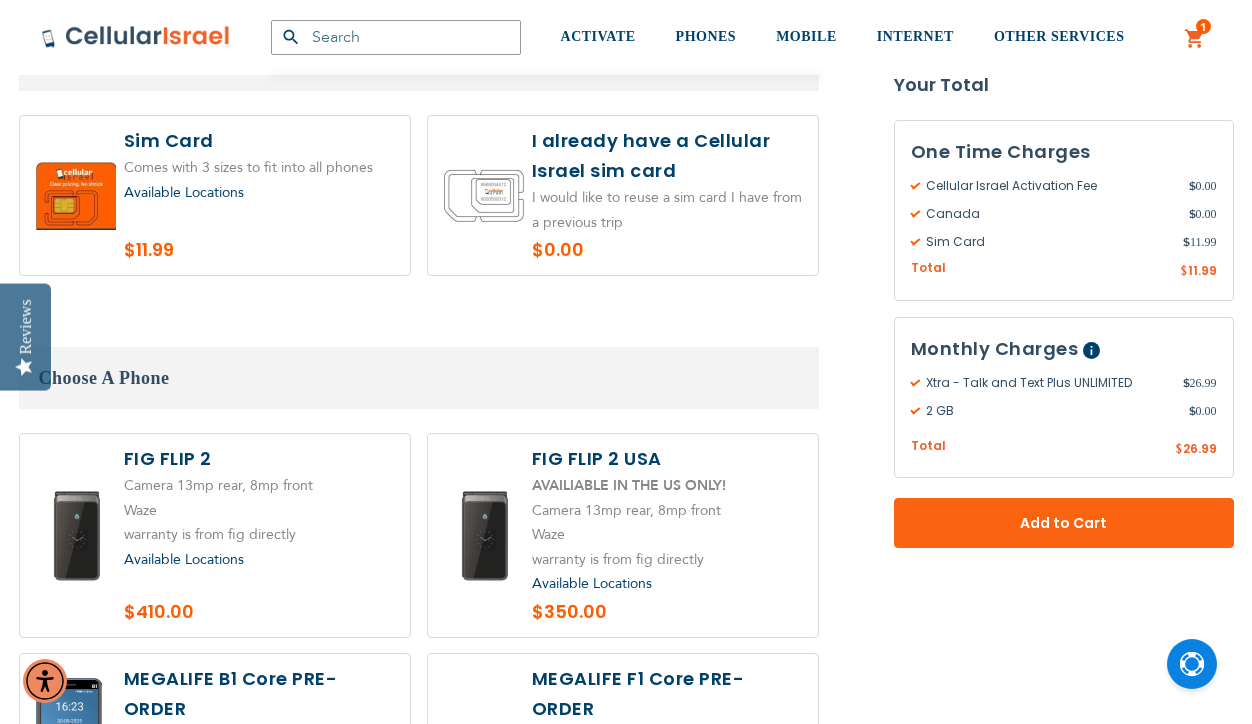 scroll, scrollTop: 2220, scrollLeft: 0, axis: vertical 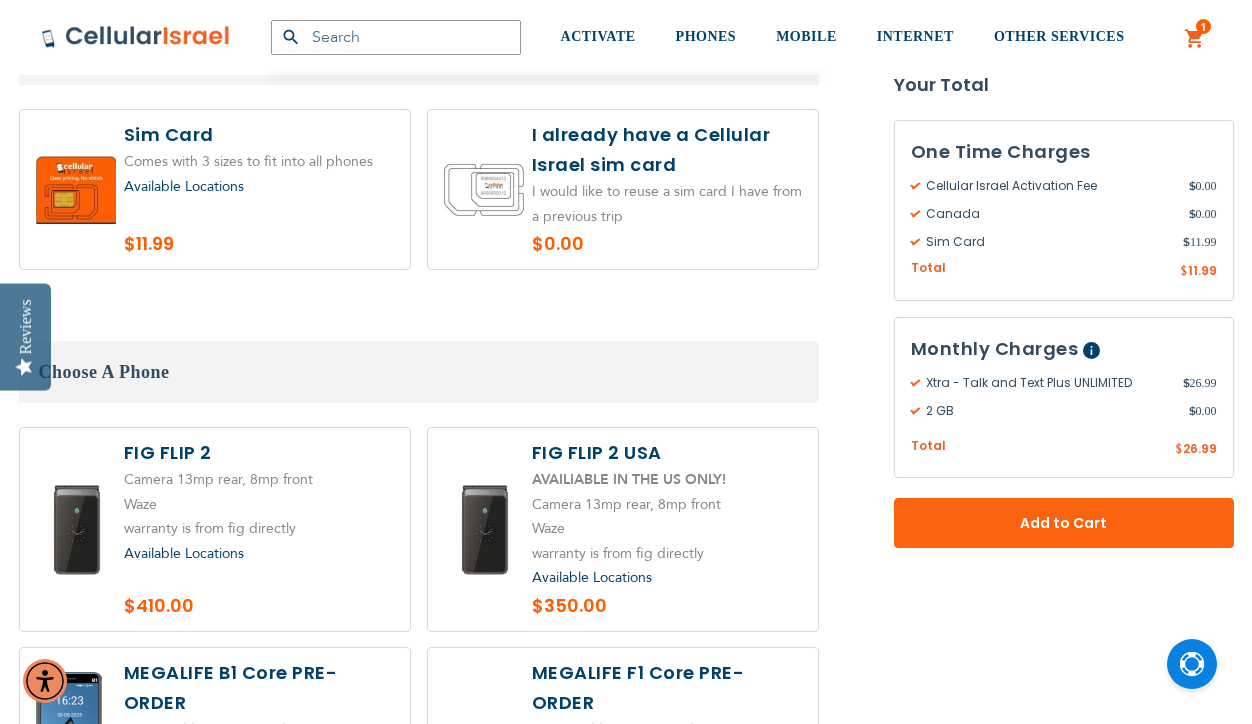 click at bounding box center (215, 189) 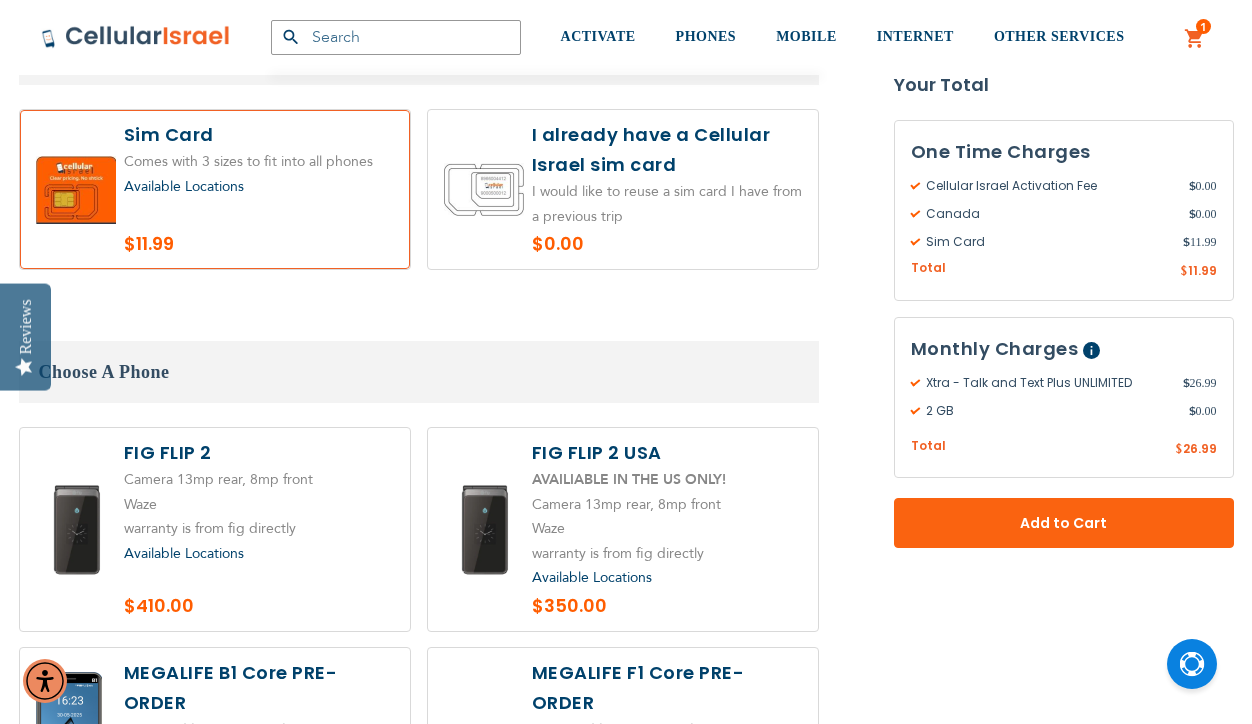 click at bounding box center [215, 189] 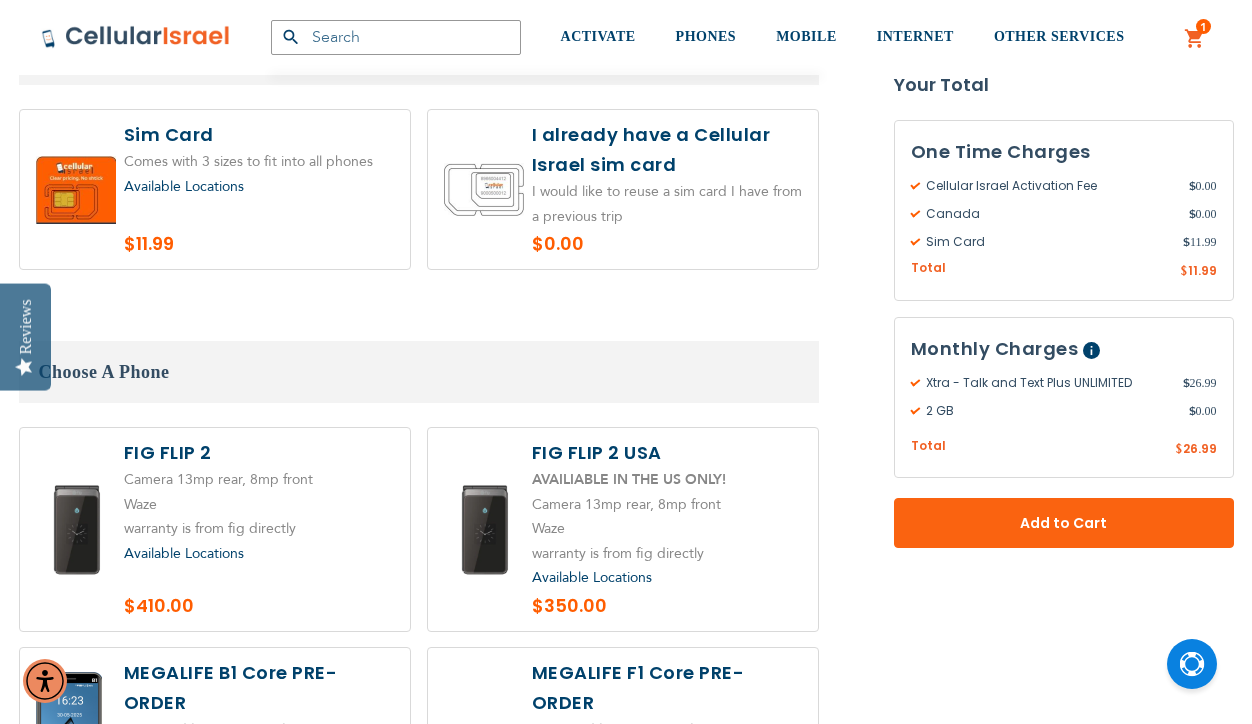 click at bounding box center (215, 189) 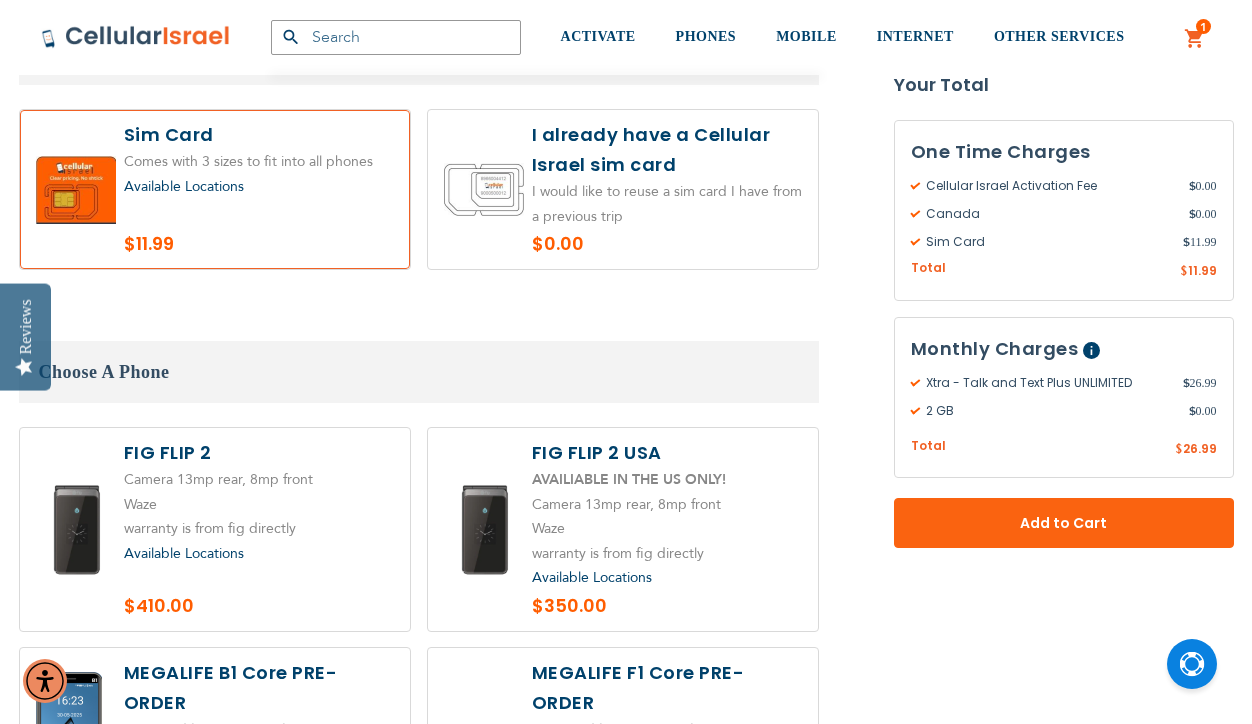 click at bounding box center [215, 189] 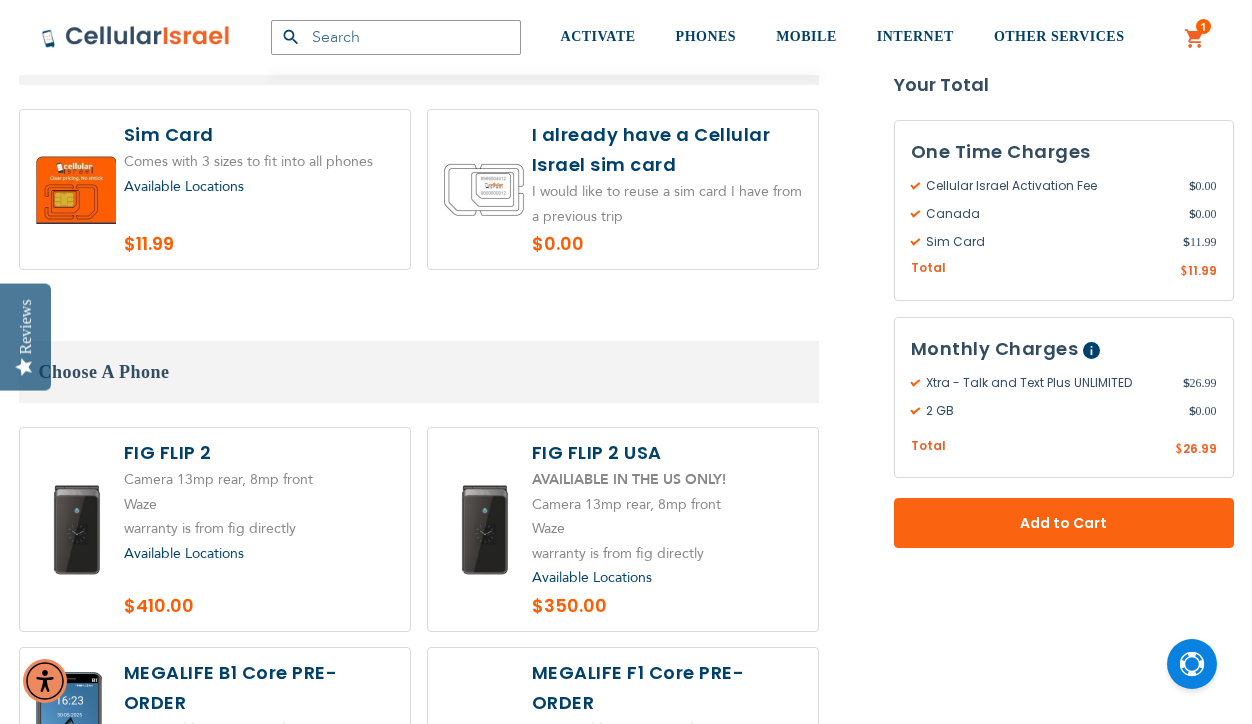 click at bounding box center (215, 189) 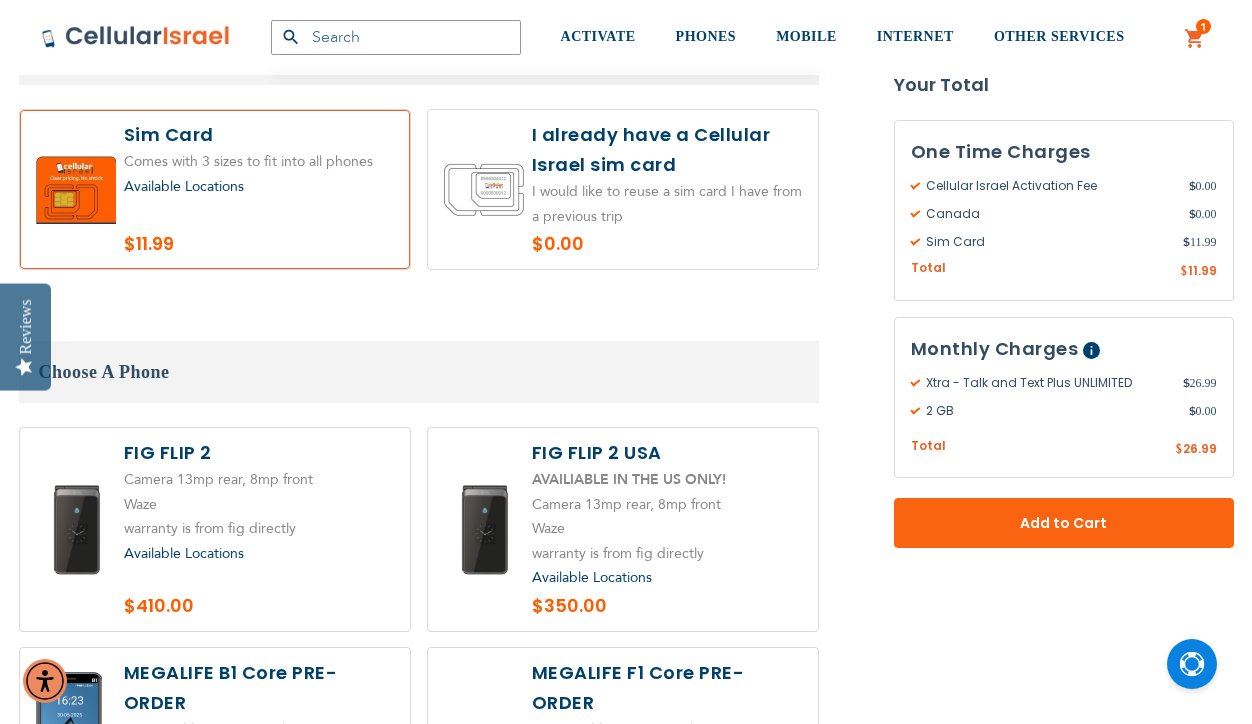 click at bounding box center [215, 189] 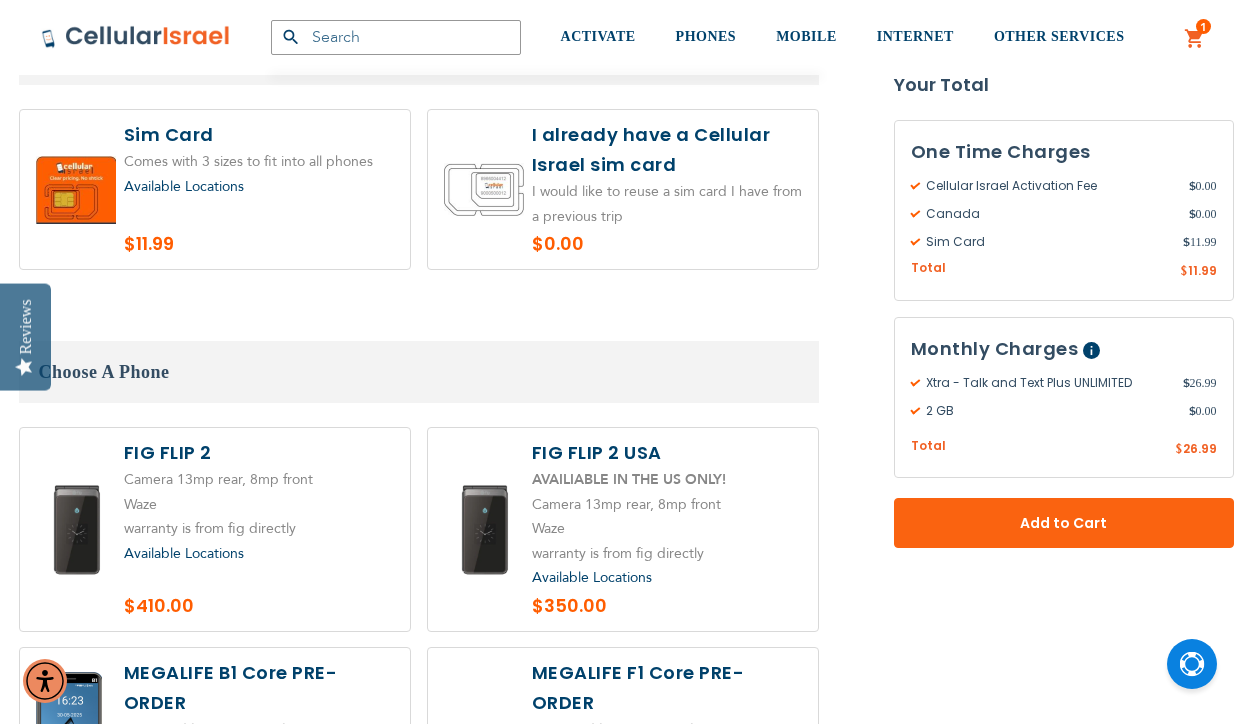 click at bounding box center (215, 189) 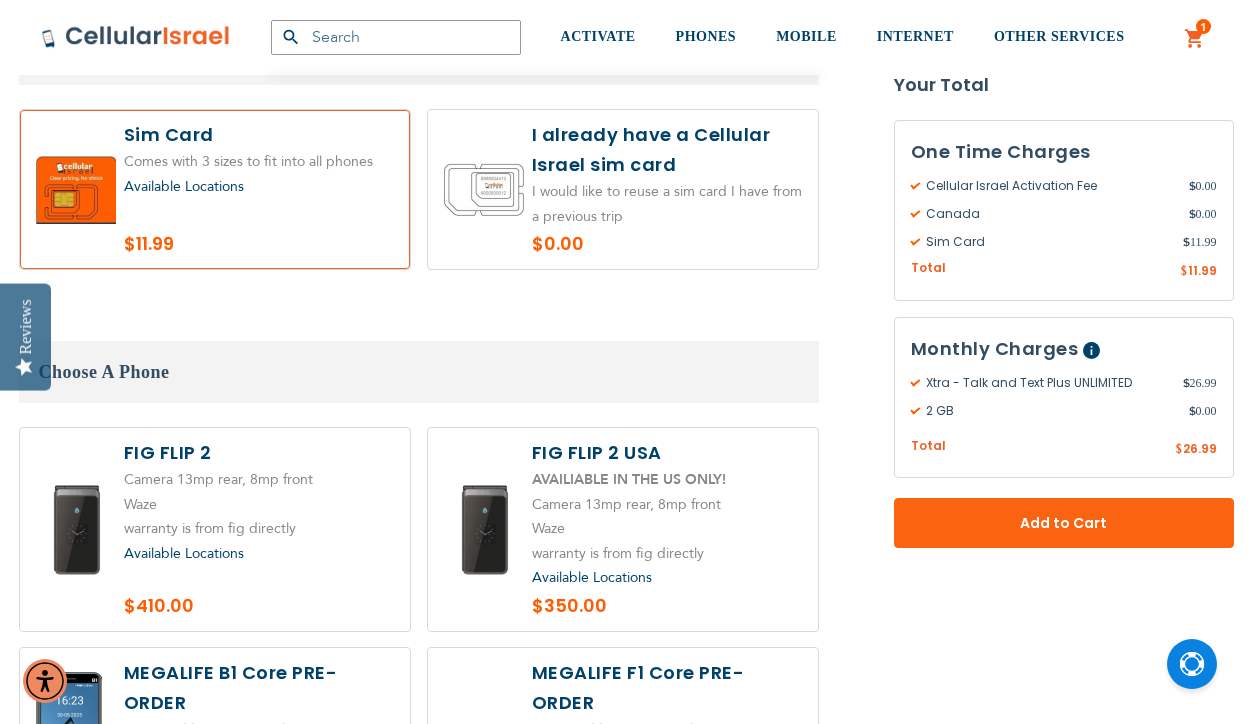 click at bounding box center (215, 189) 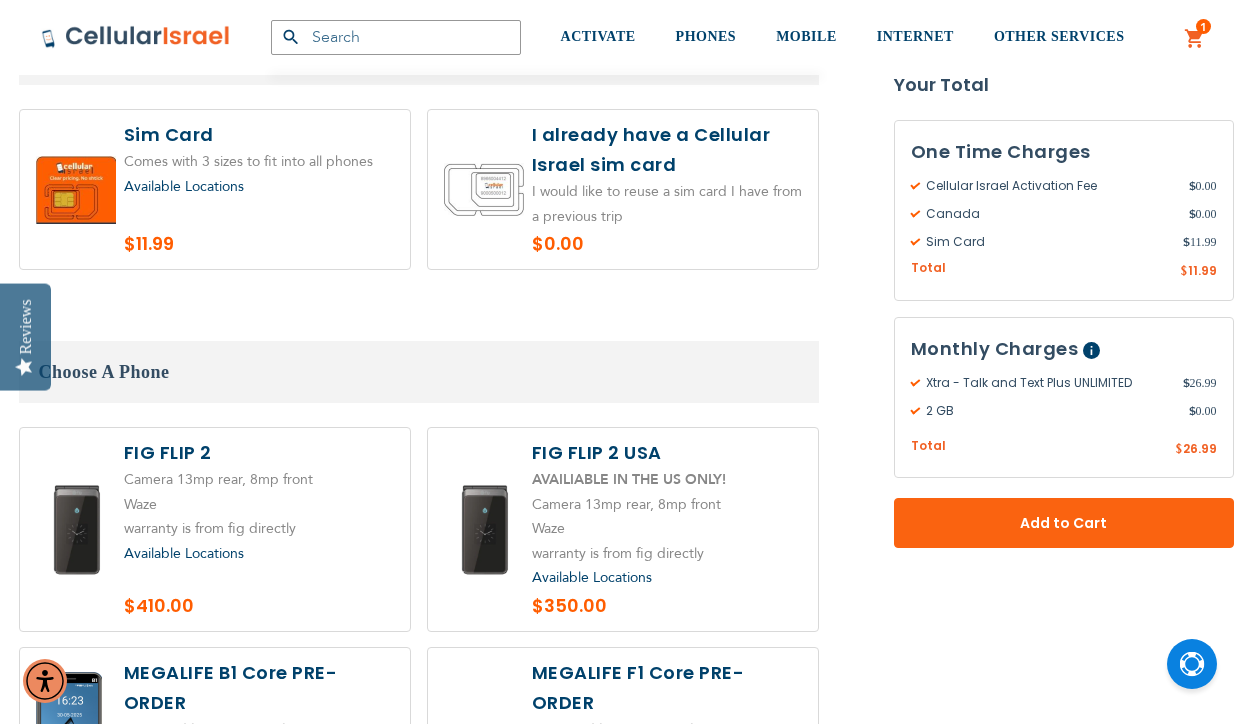 click at bounding box center [215, 189] 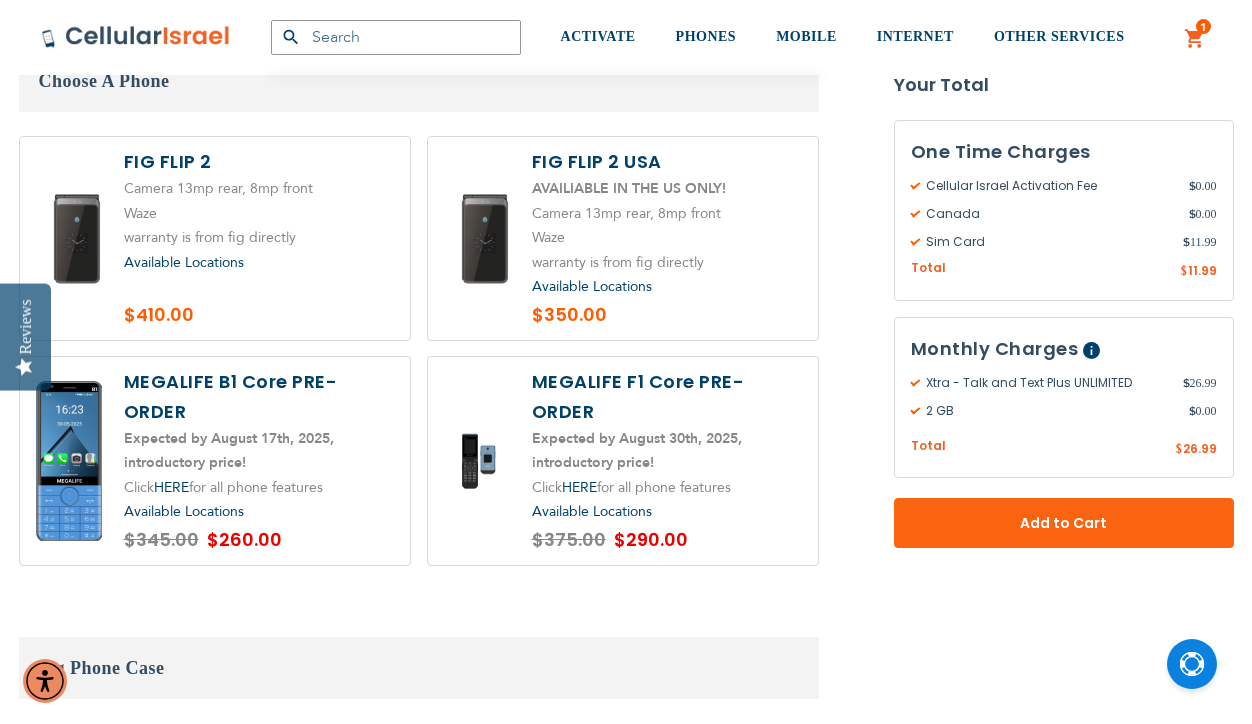 scroll, scrollTop: 2515, scrollLeft: 0, axis: vertical 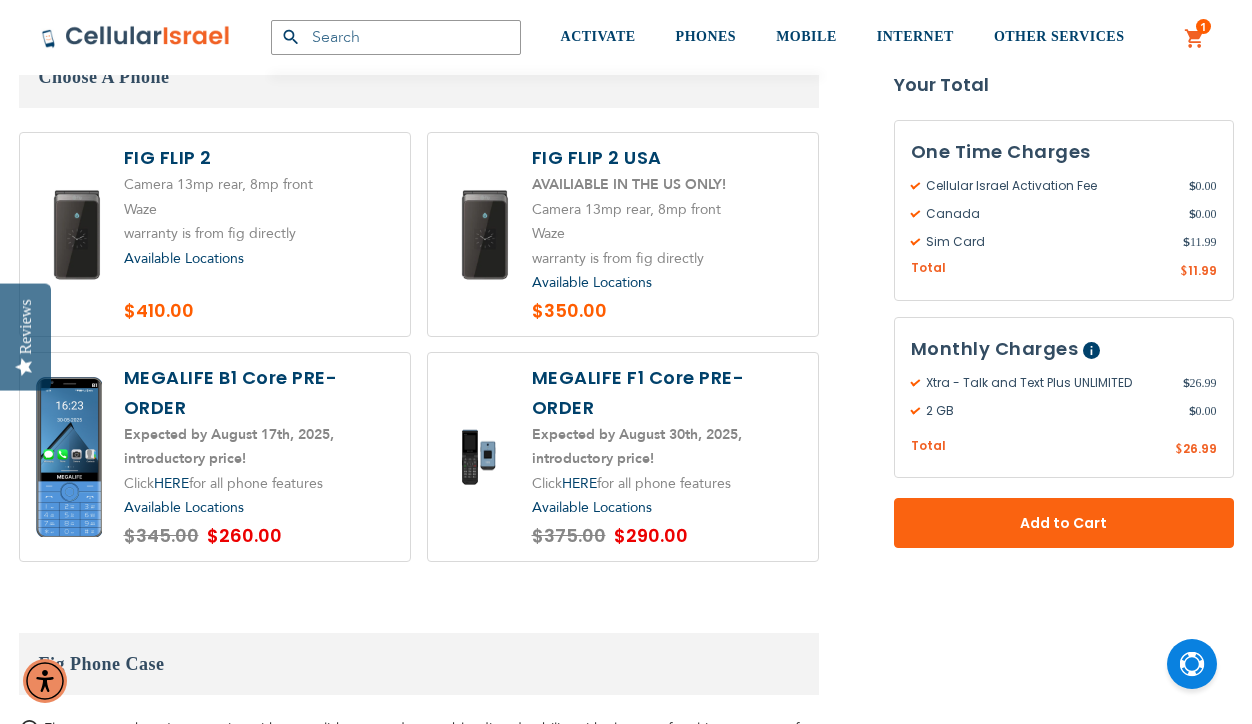 click at bounding box center [215, 457] 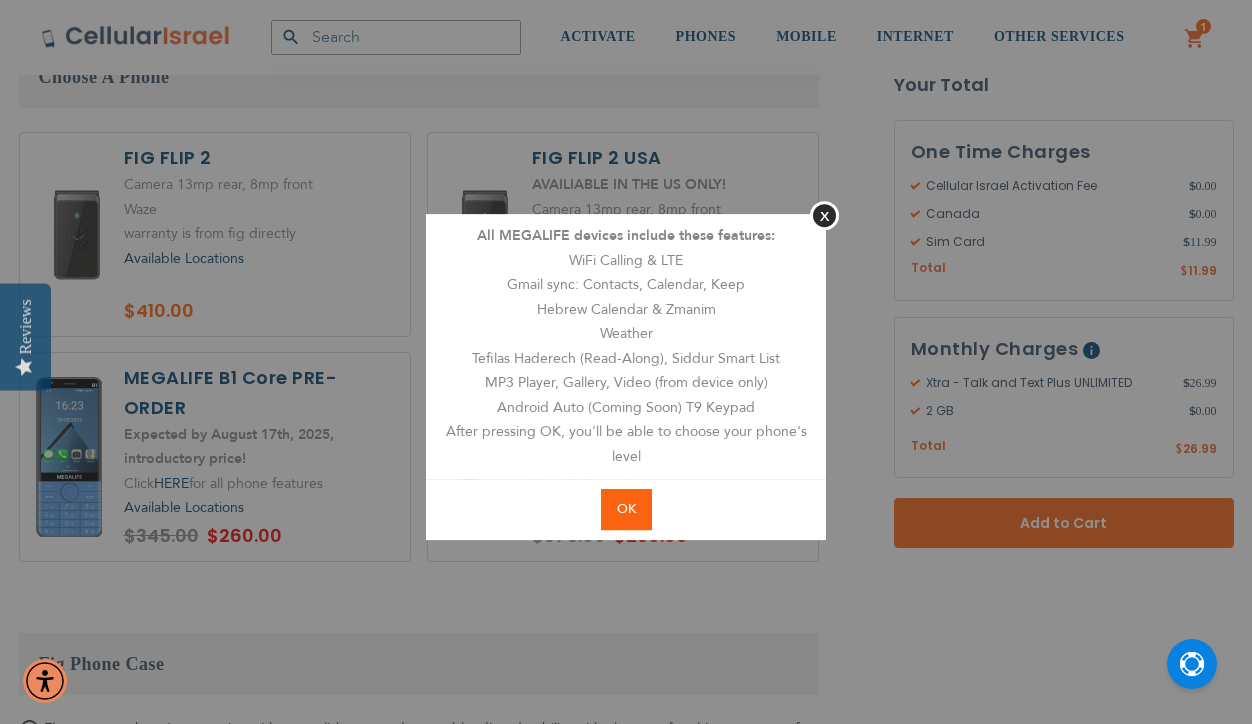 click on "OK" at bounding box center (626, 509) 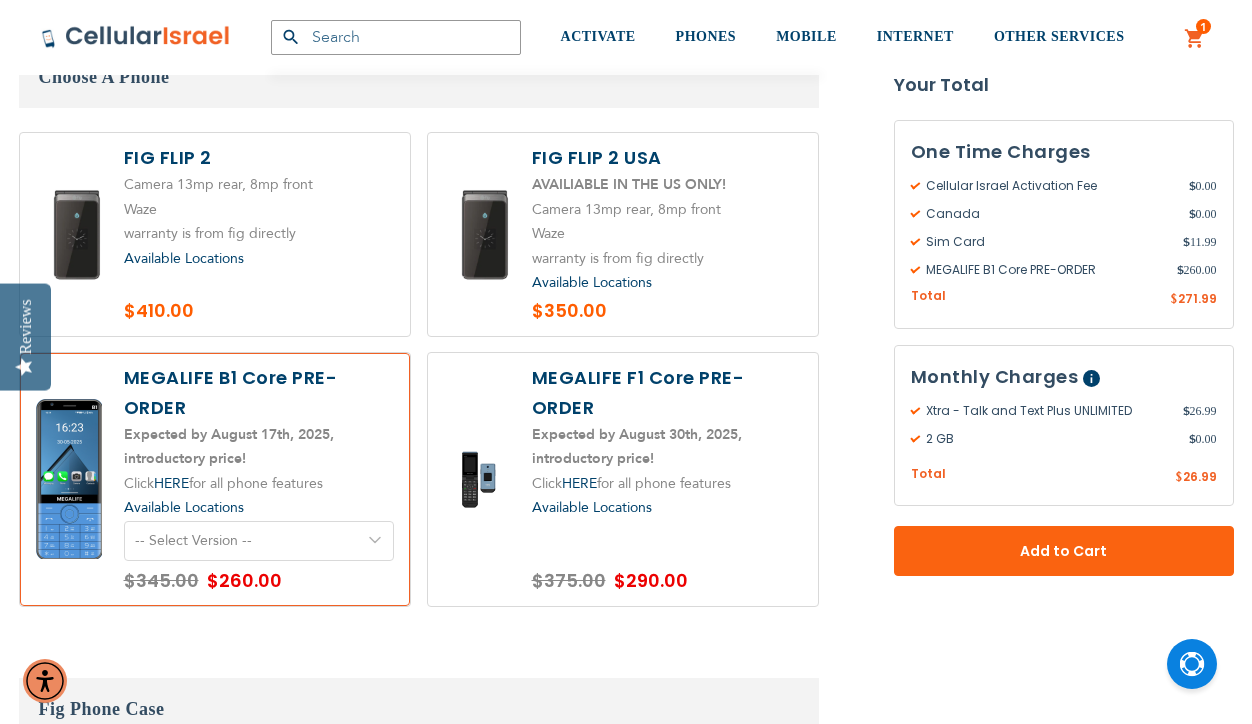 click on "-- Select Version -- Version 1. Talk - Voice only, no texting Version 2. Text - Talk and text Version 3. Media - Talk, Text, Torah media apps (TorahAnytime, 24Six, Zing) Version 4. Drive - Talk, Text, navigation/parking apps (Waze, Moovit, Pango) Version 5. Talk, Text, Media and drive - includes all apps mentioned above" at bounding box center [259, 541] 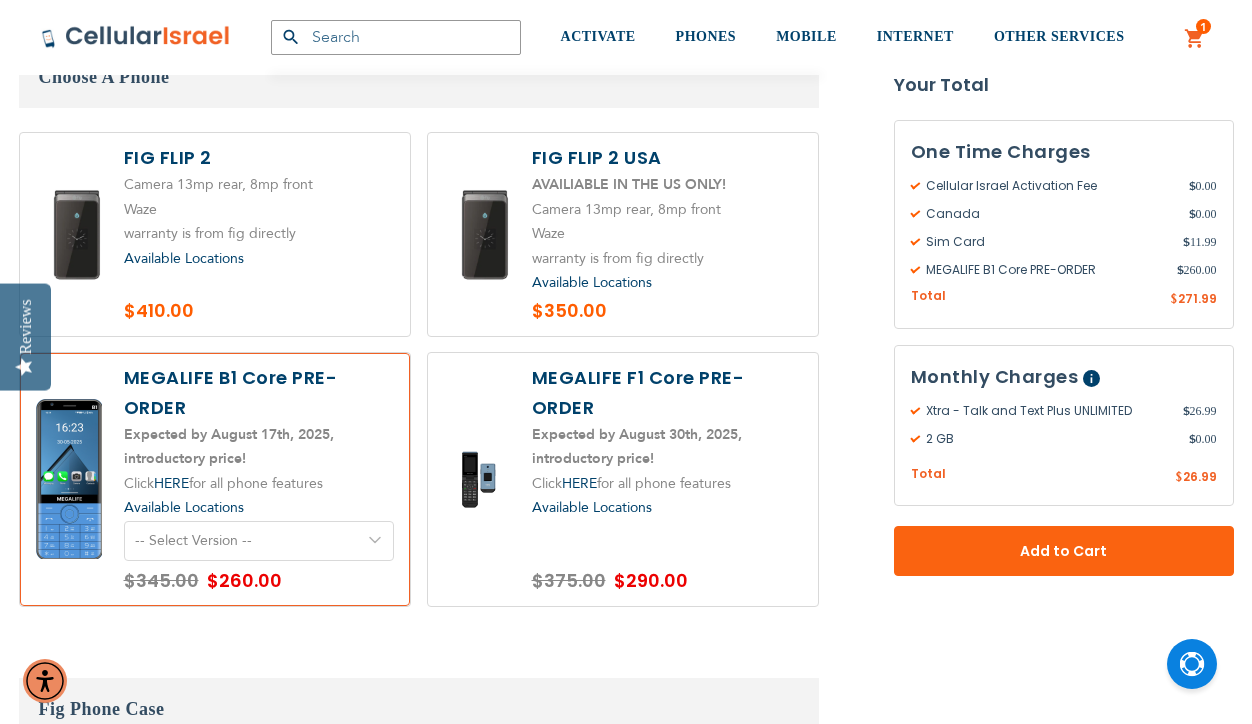 select on "5641" 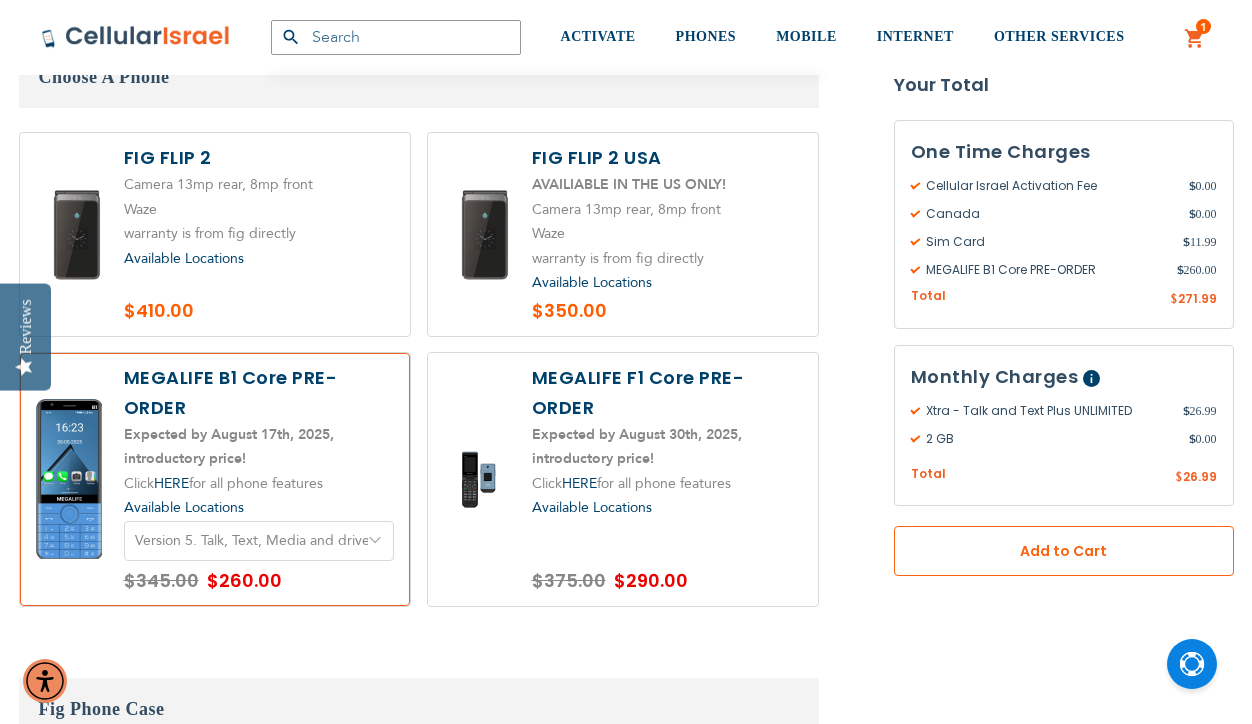 click on "Add to Cart" at bounding box center (1064, 551) 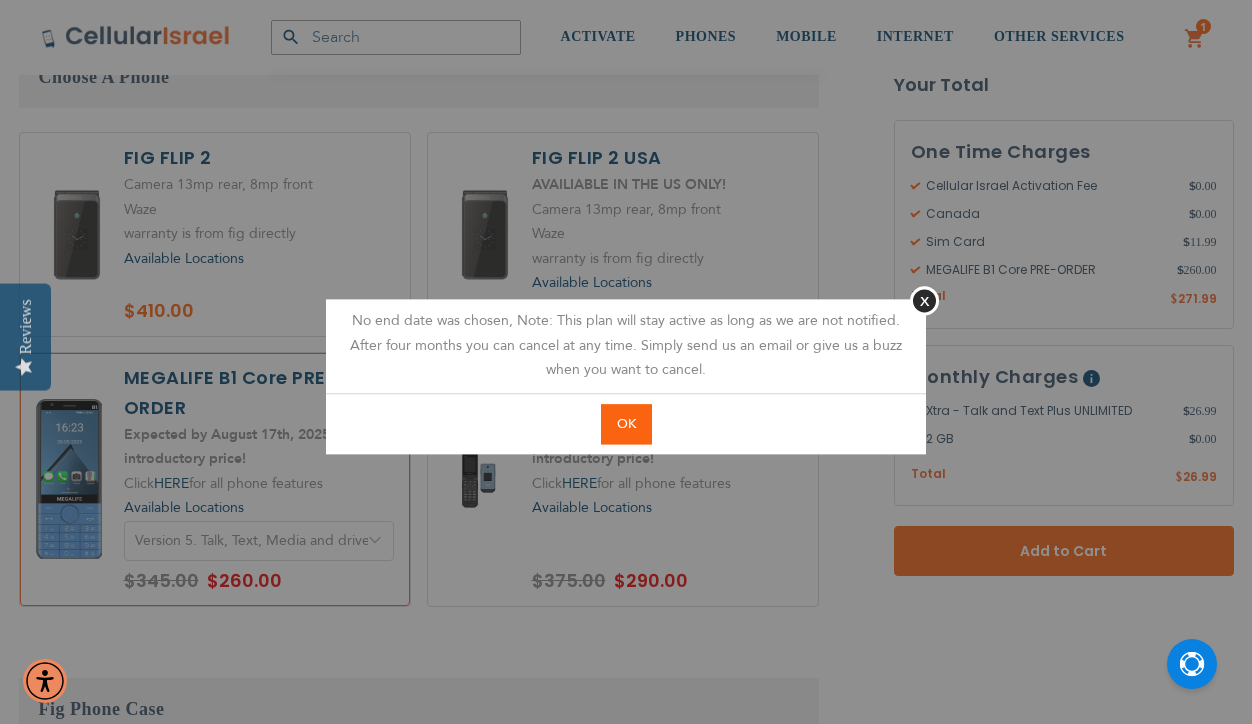 click on "OK" at bounding box center [626, 424] 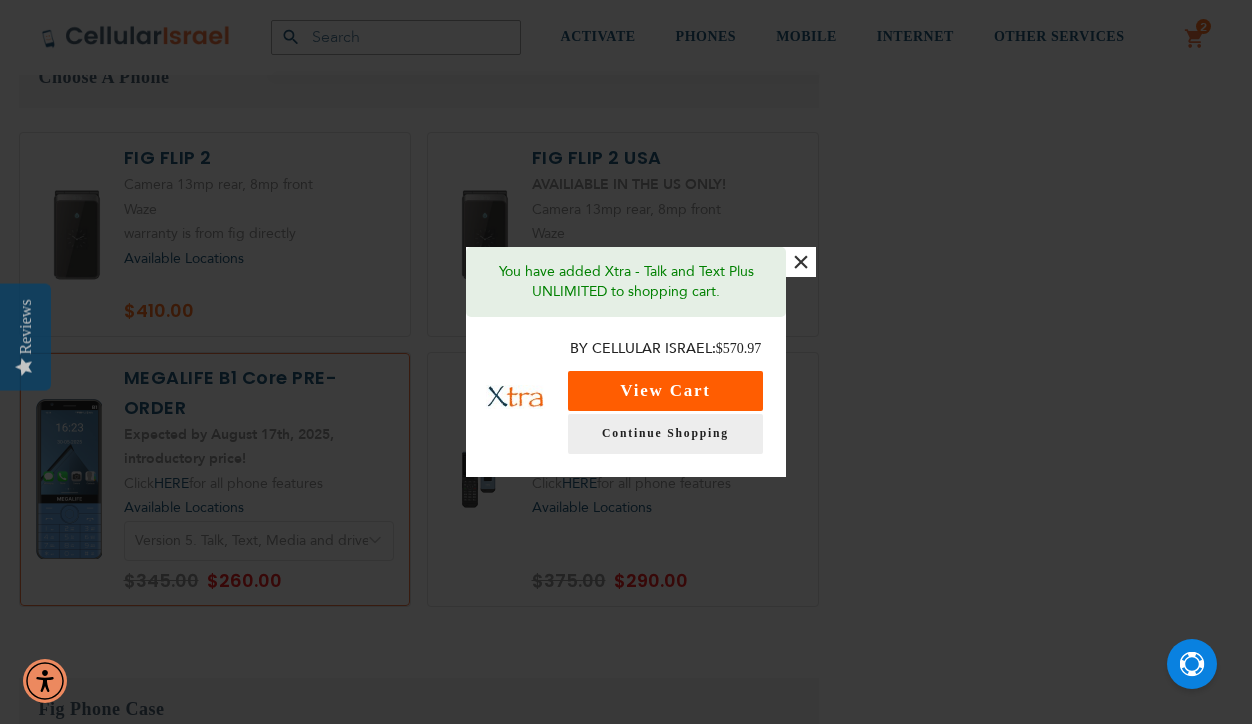 click on "View Cart" at bounding box center (665, 391) 